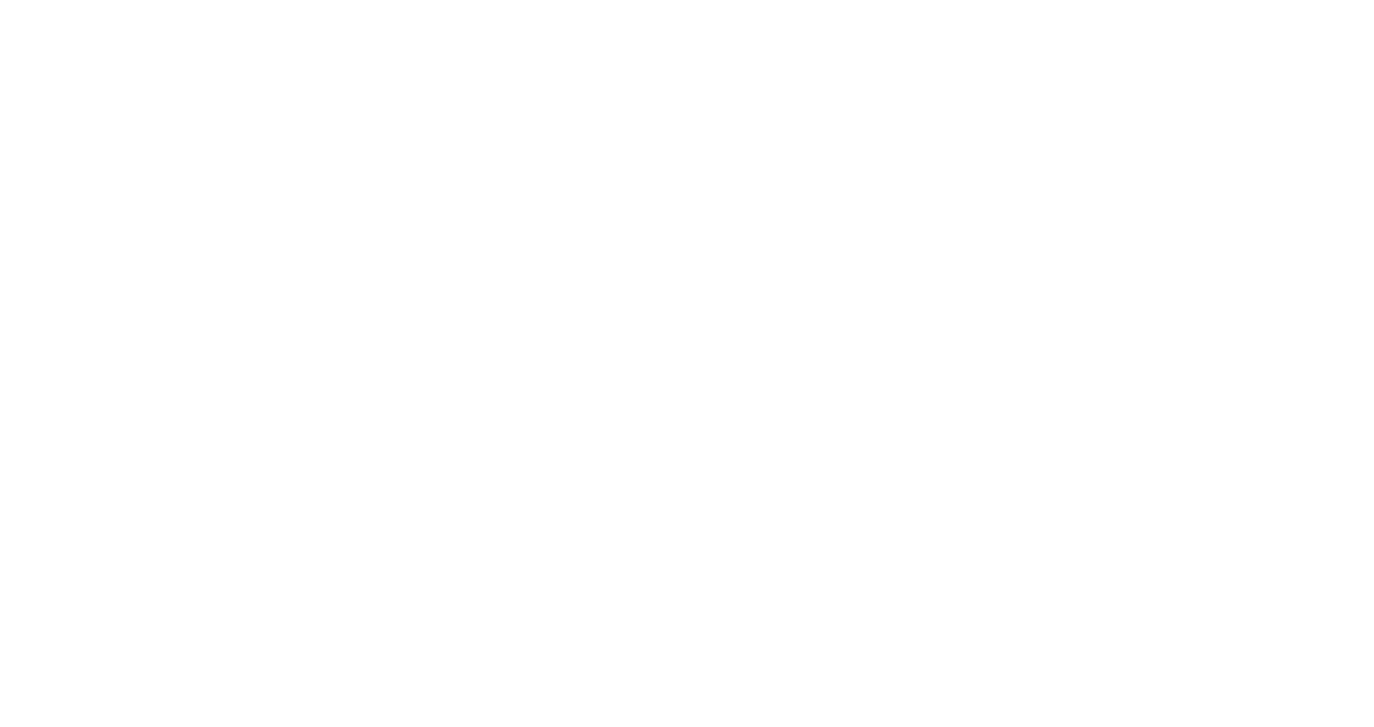 scroll, scrollTop: 0, scrollLeft: 0, axis: both 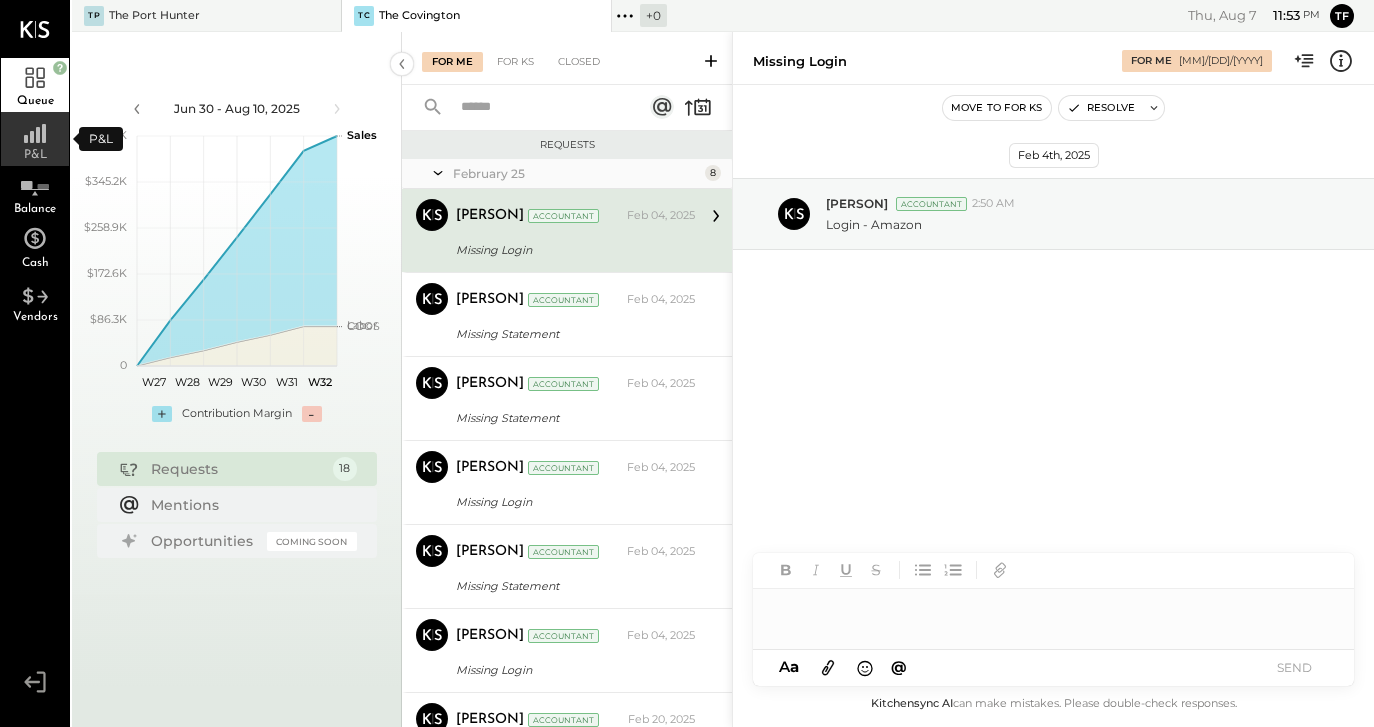 click on "P&L" at bounding box center [35, 139] 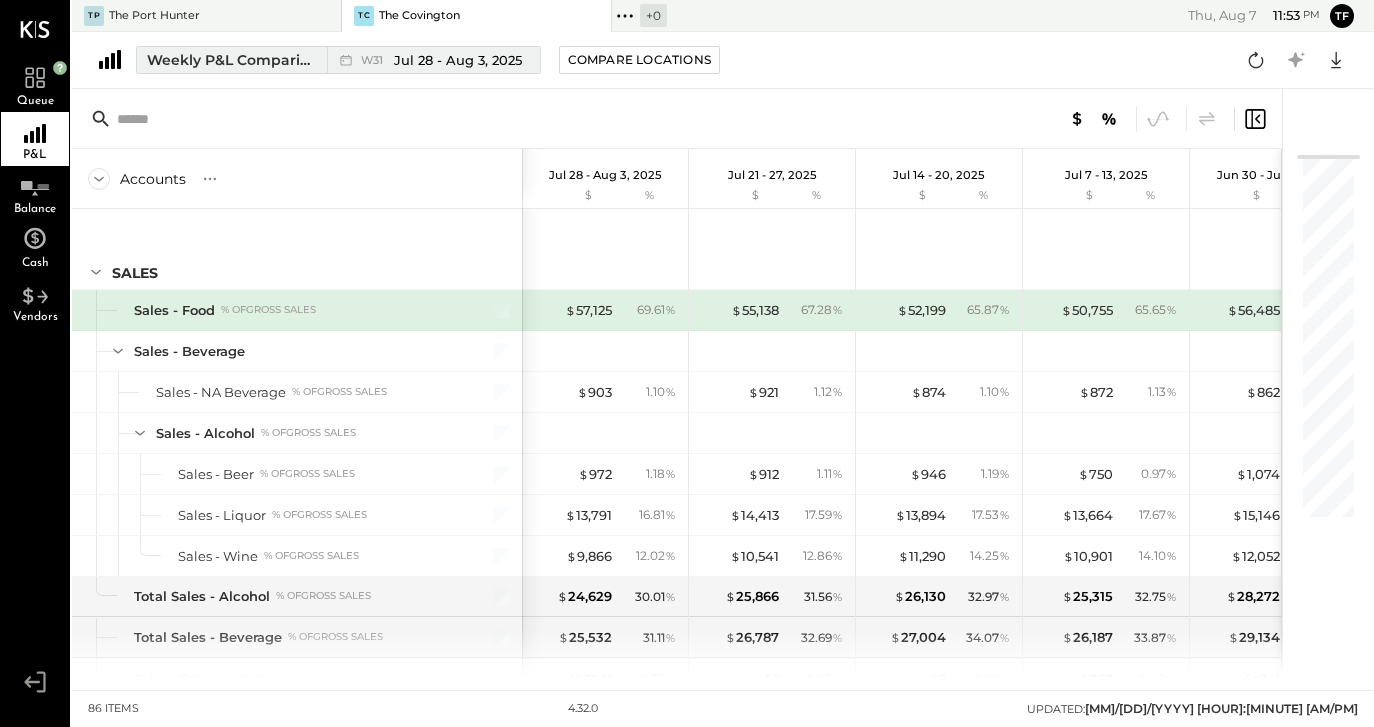 click on "Weekly P&L Comparison" at bounding box center [231, 60] 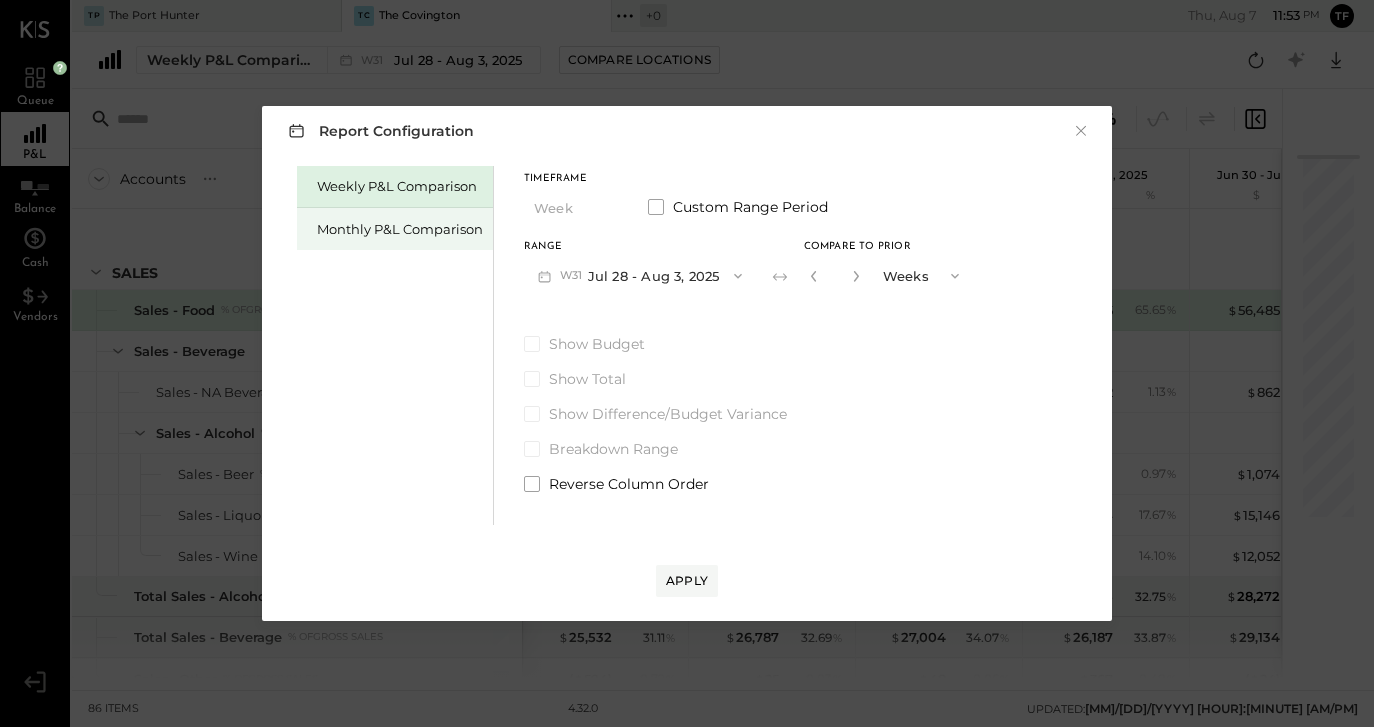 click on "Monthly P&L Comparison" at bounding box center [400, 229] 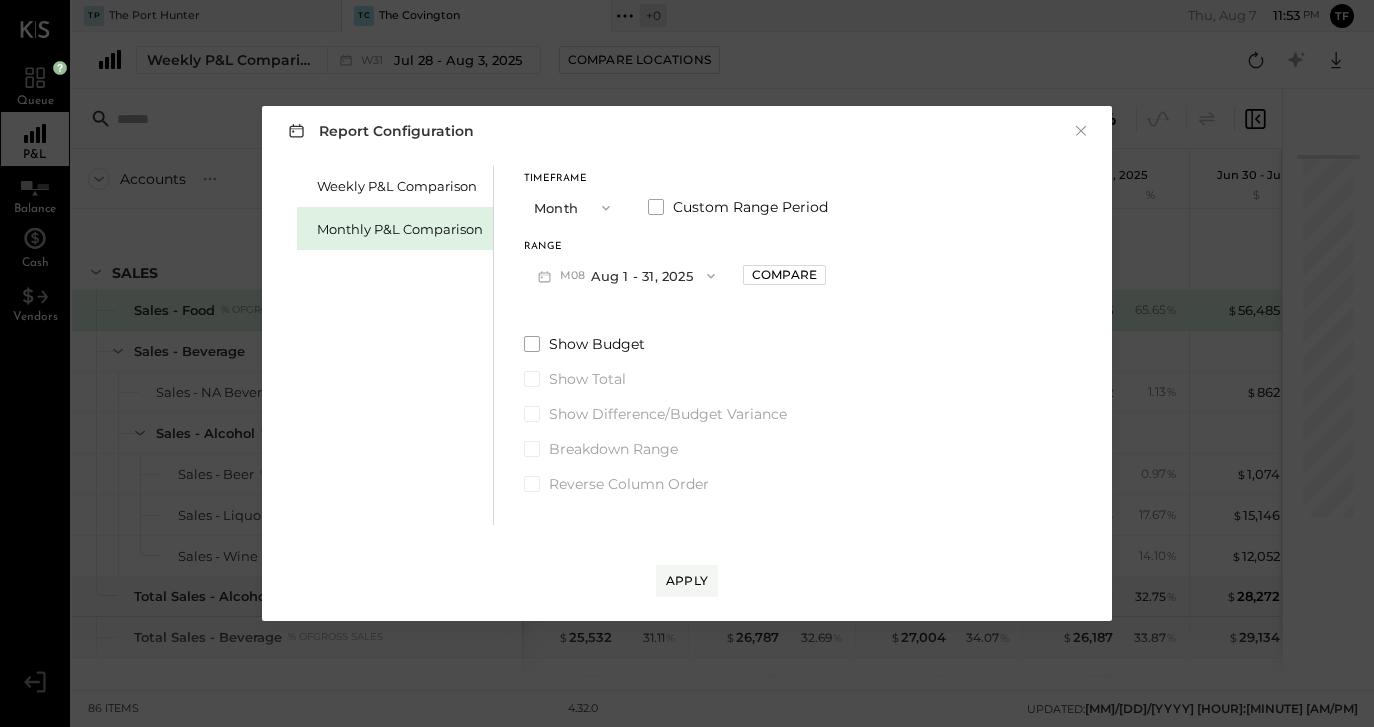 click on "Month" at bounding box center [574, 207] 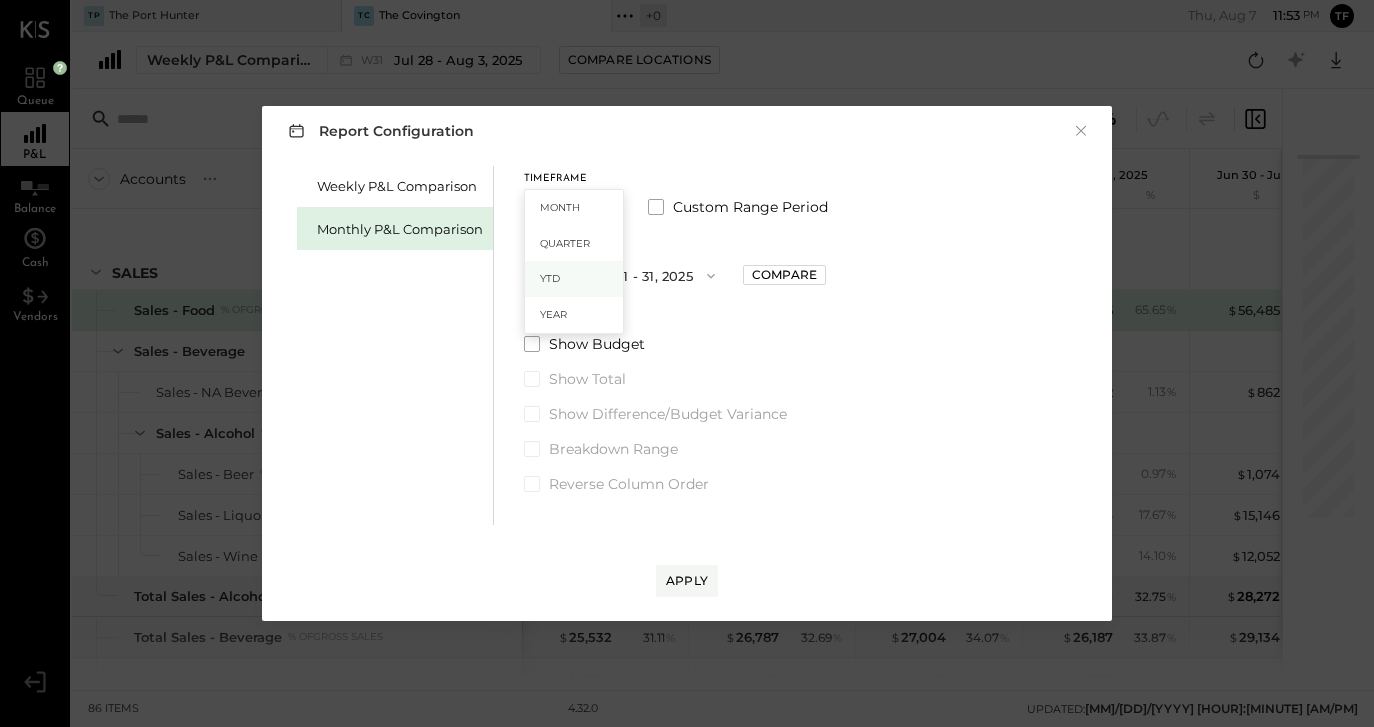 click on "YTD" at bounding box center [574, 279] 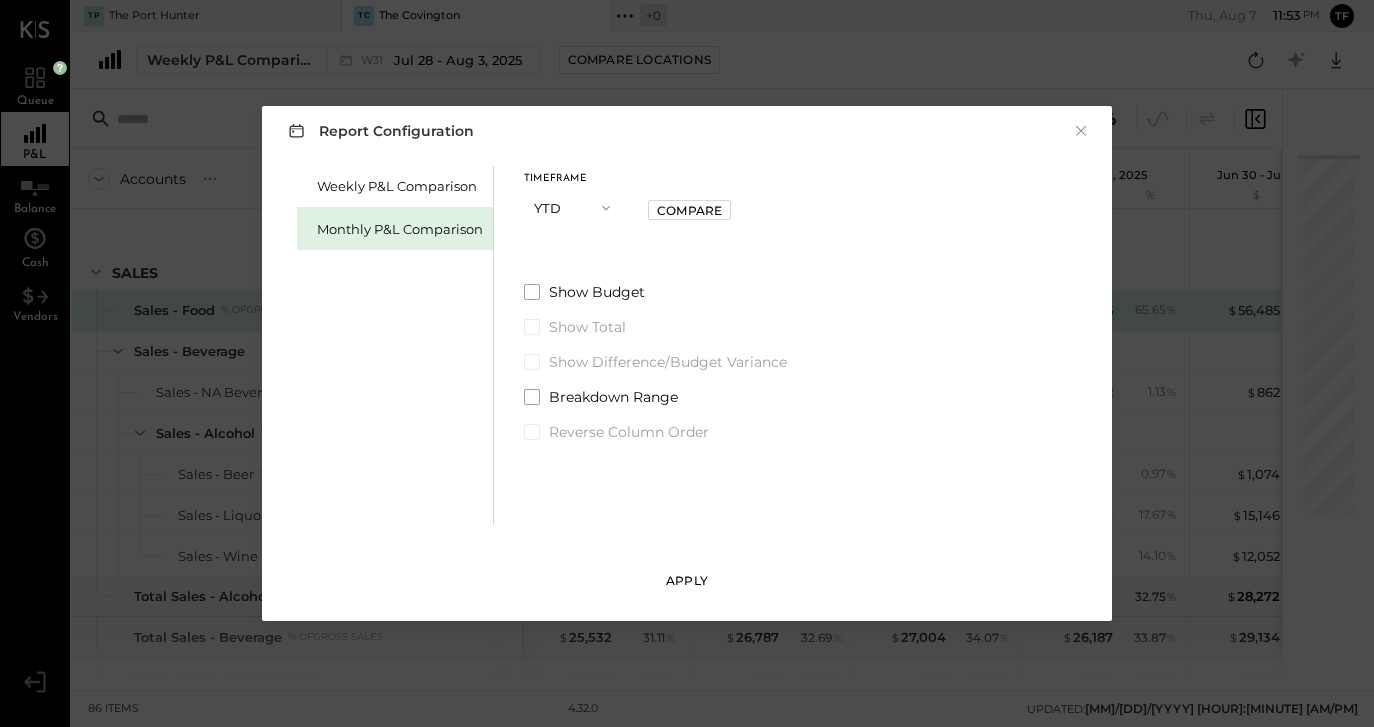 click on "Apply" at bounding box center [687, 580] 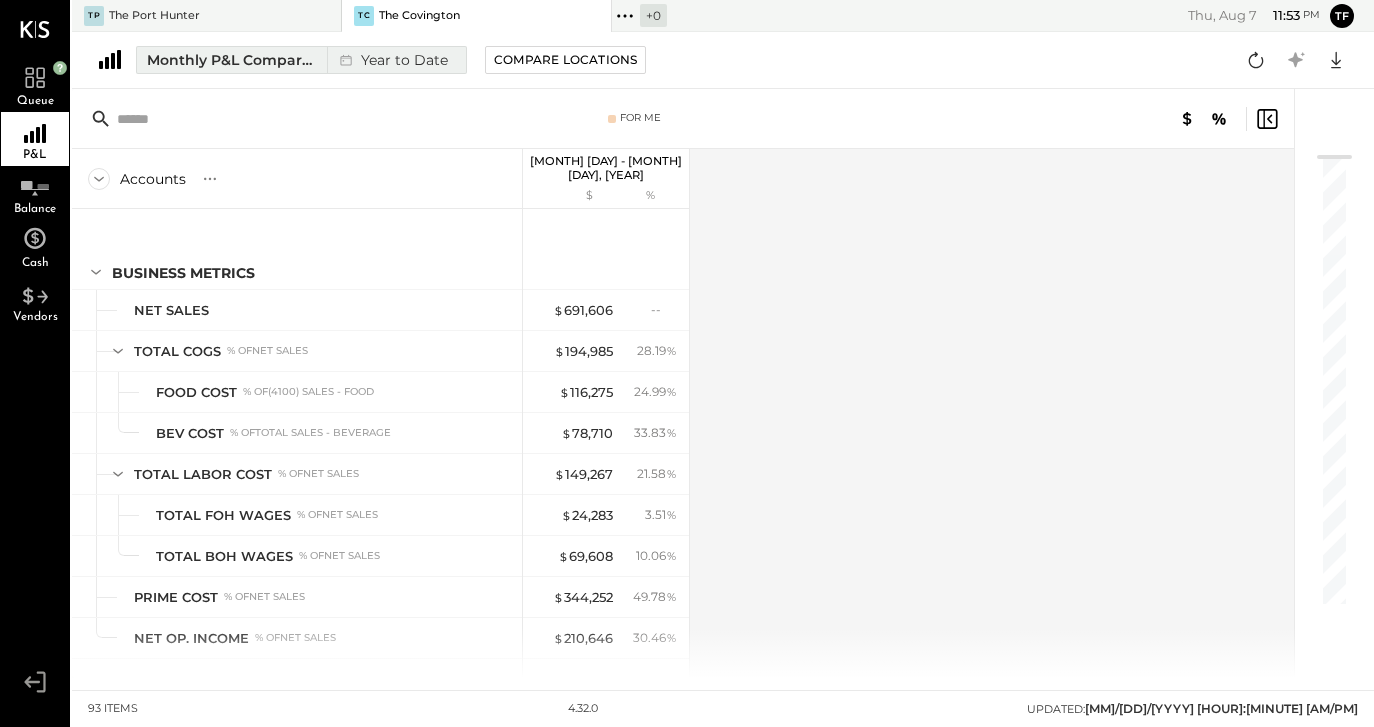 click on "Year to Date" at bounding box center [391, 60] 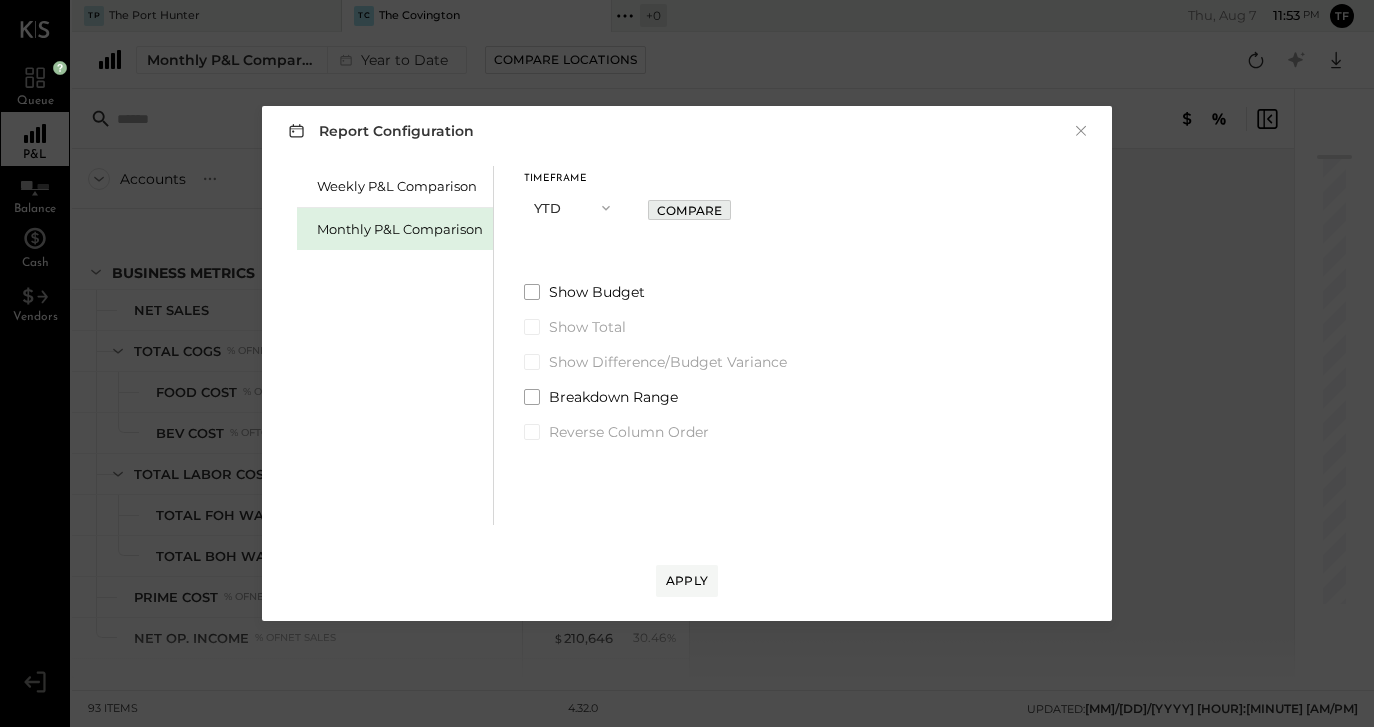 click on "Compare" at bounding box center [689, 210] 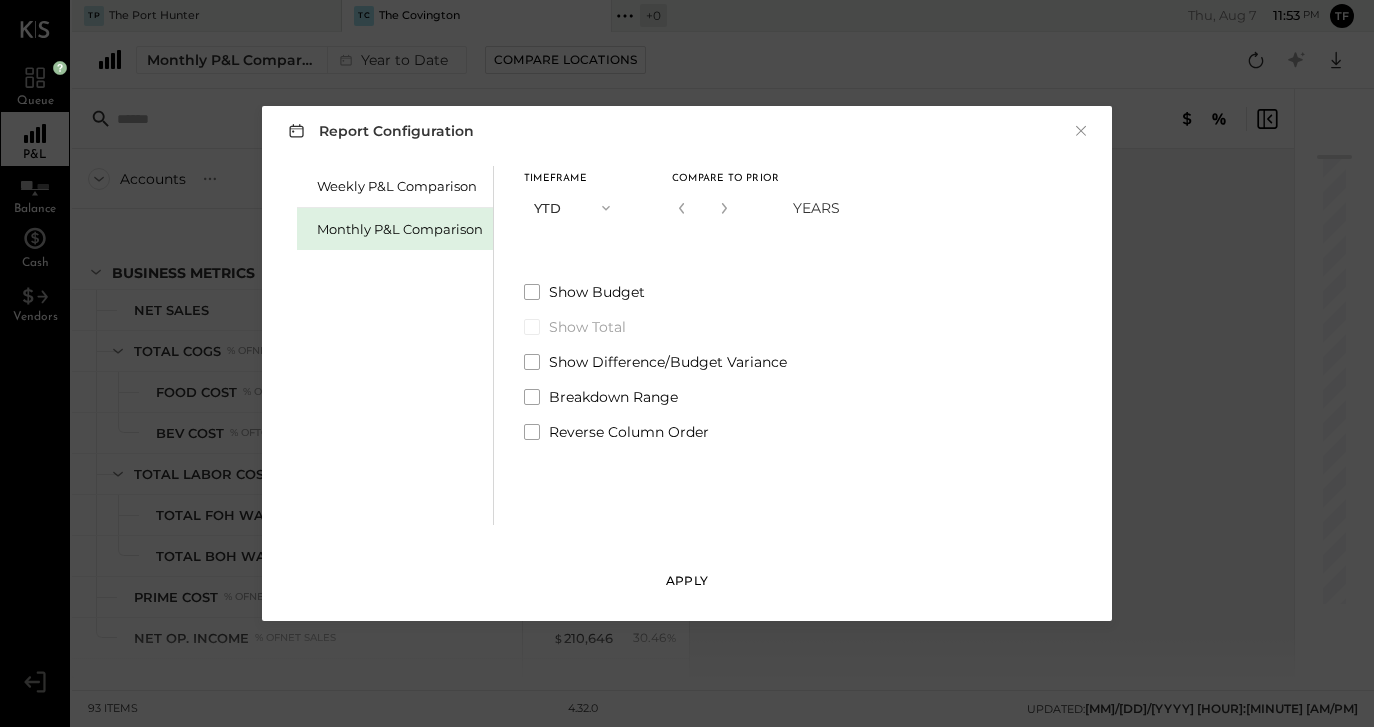 click on "Apply" at bounding box center [687, 580] 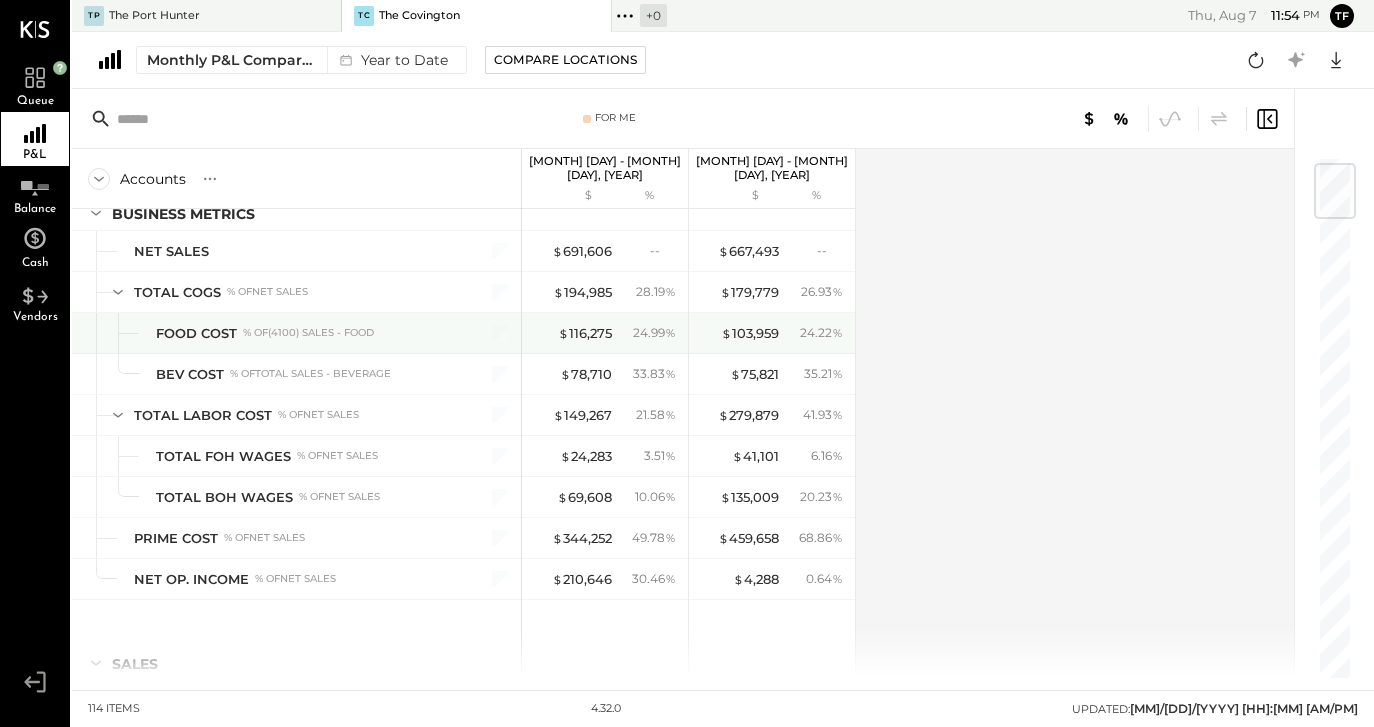 scroll, scrollTop: 80, scrollLeft: 0, axis: vertical 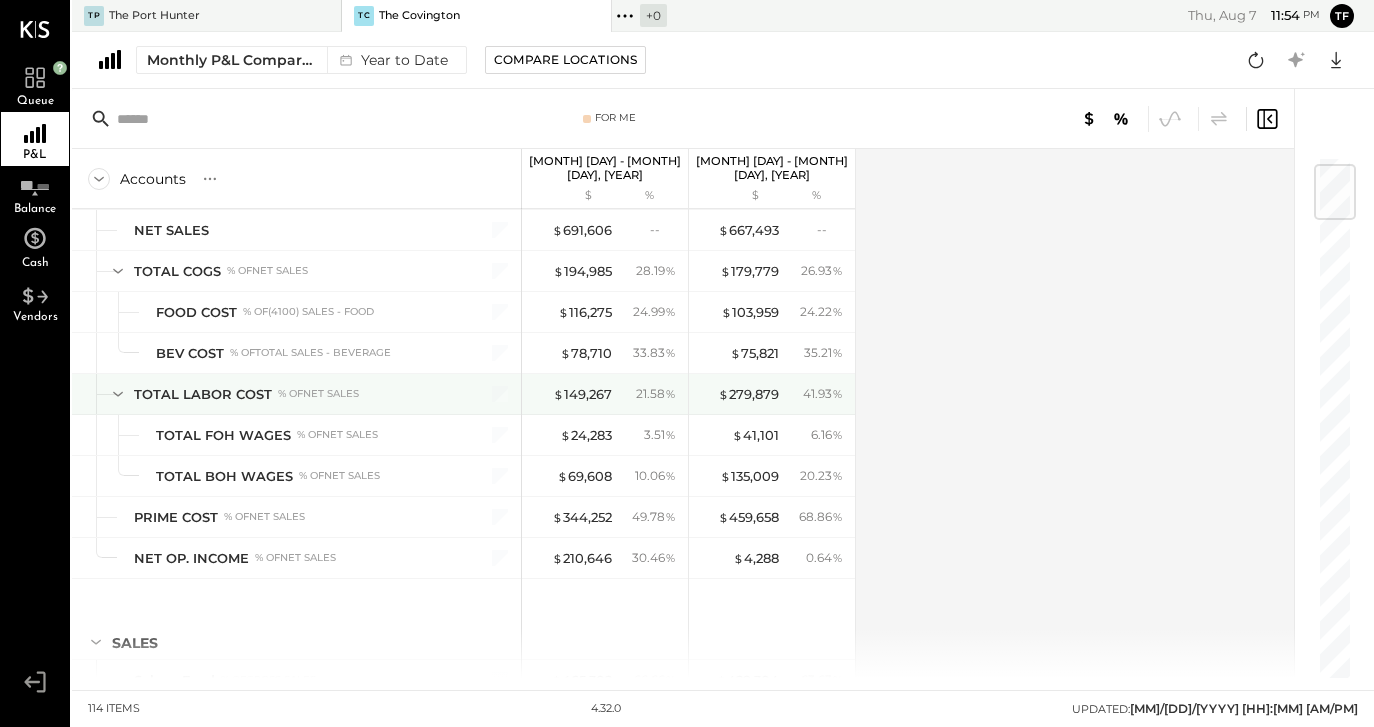 click 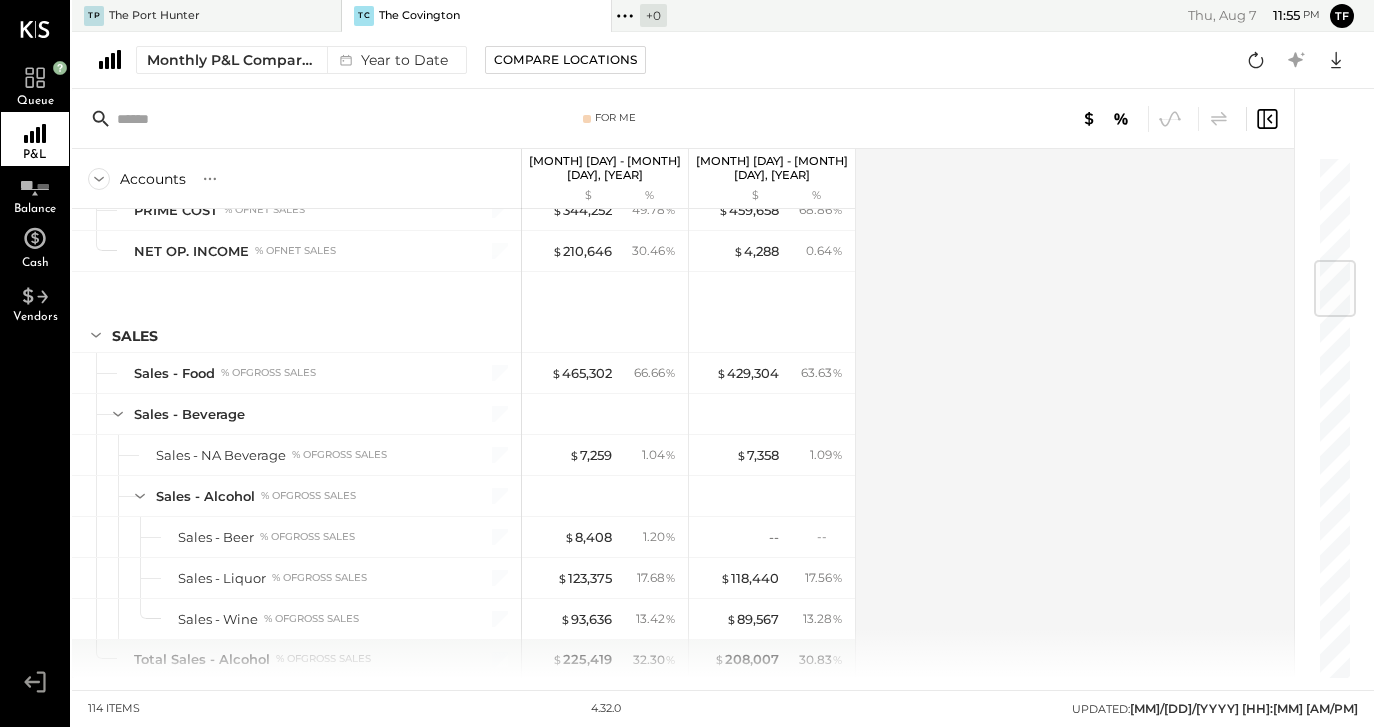 scroll, scrollTop: 180, scrollLeft: 0, axis: vertical 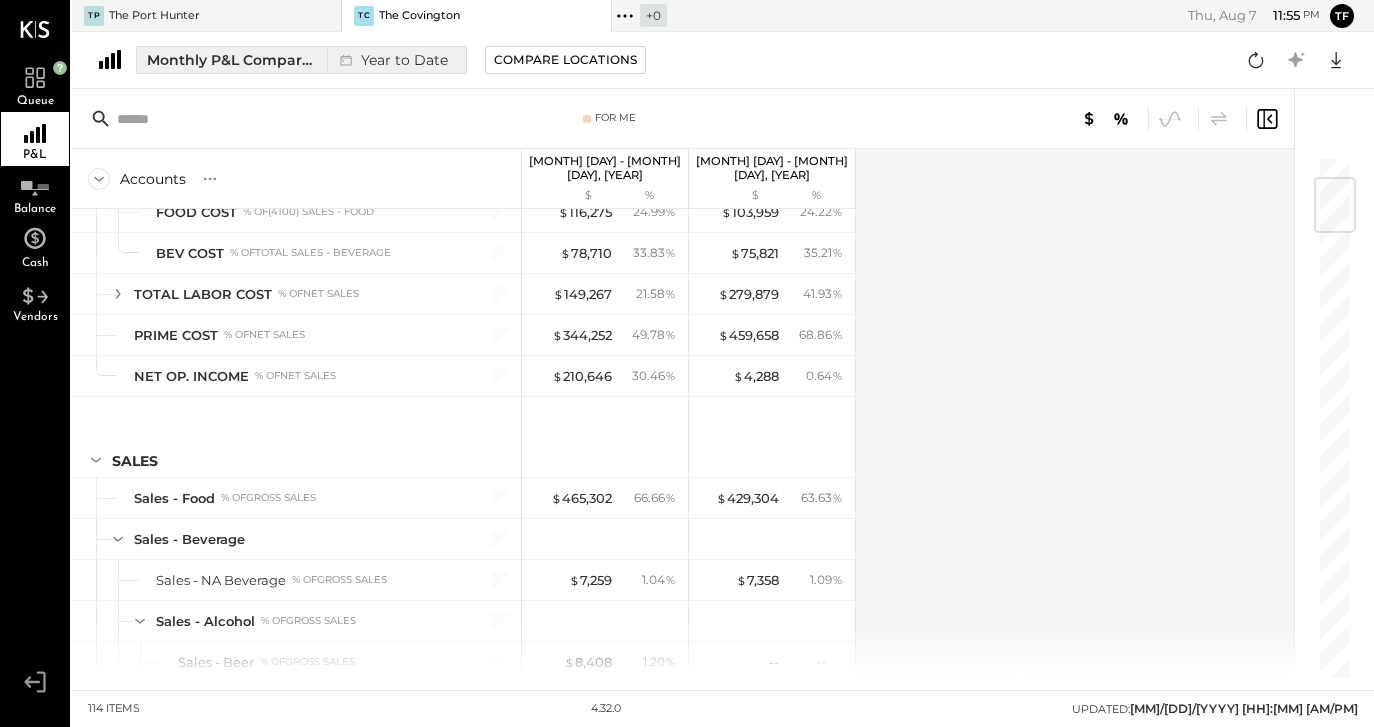 click on "Monthly P&L Comparison" at bounding box center [231, 60] 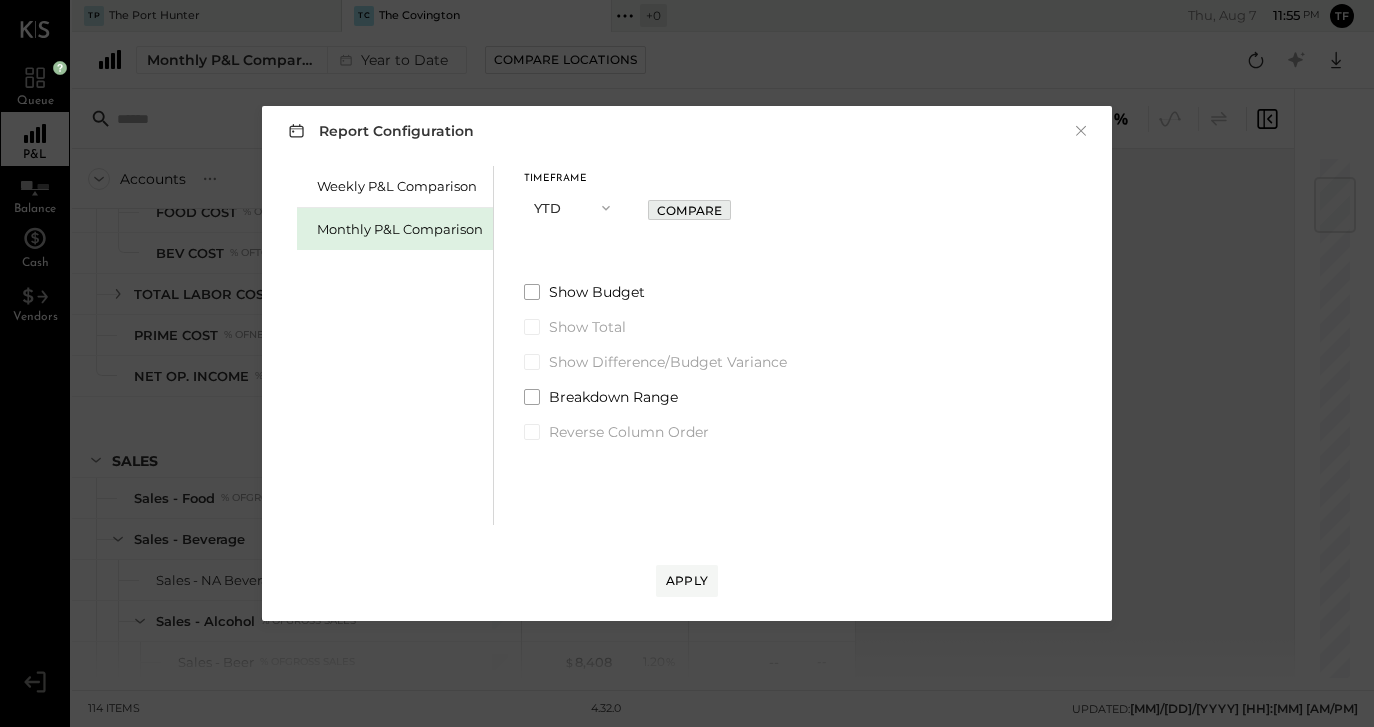 click on "Compare" at bounding box center (689, 210) 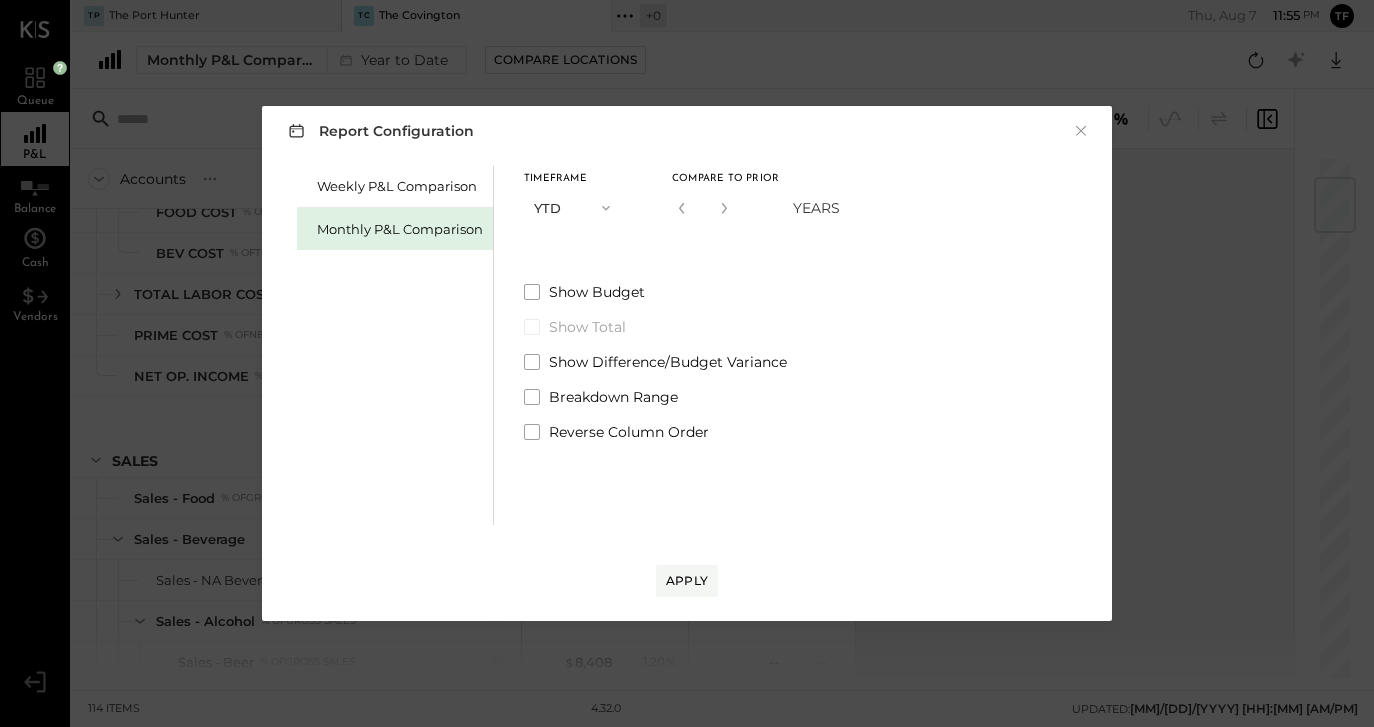 click at bounding box center [724, 208] 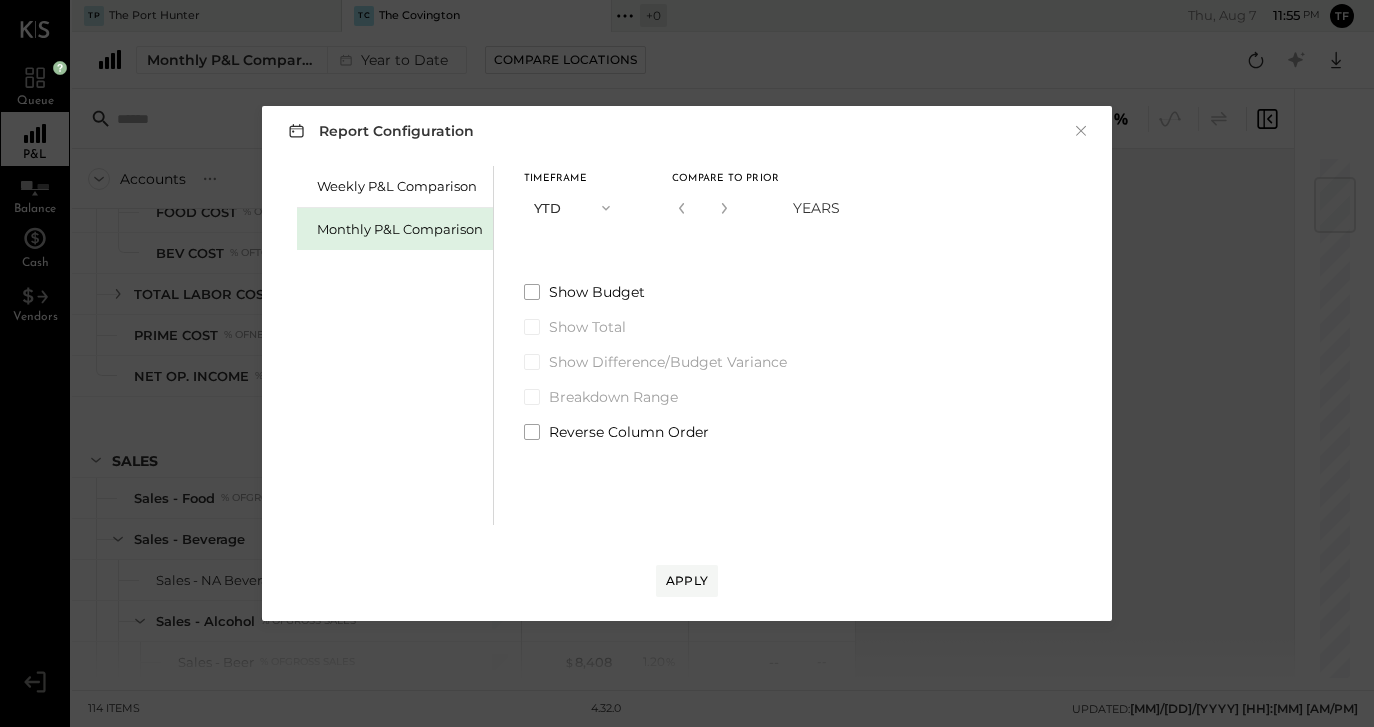 click at bounding box center (724, 208) 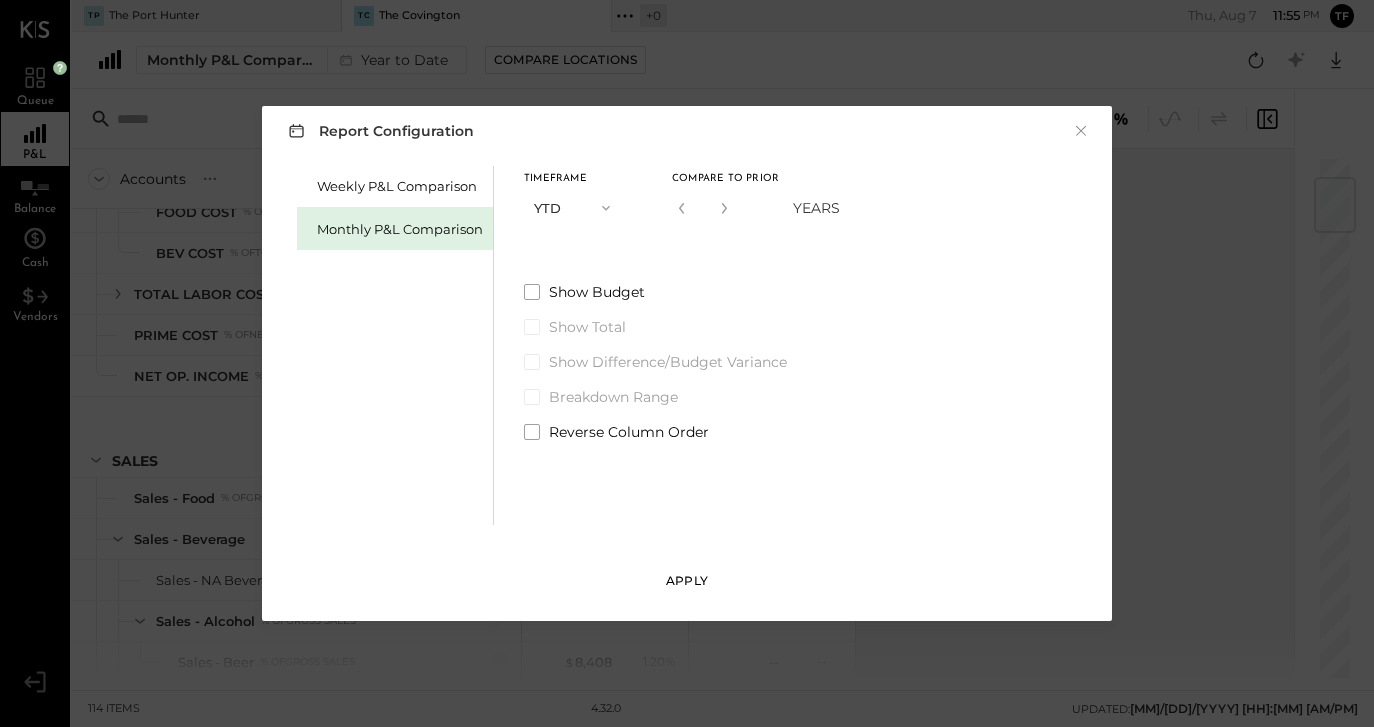 click on "Apply" at bounding box center (687, 580) 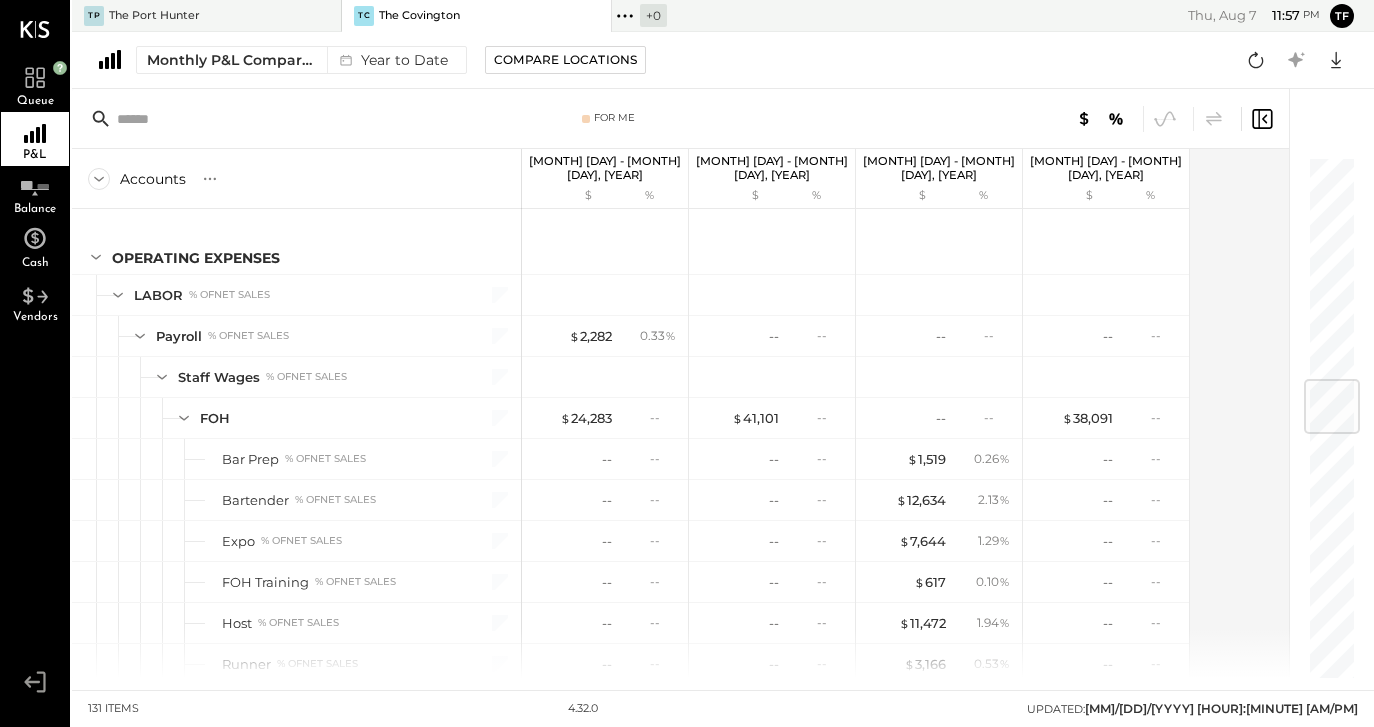scroll, scrollTop: 1285, scrollLeft: 0, axis: vertical 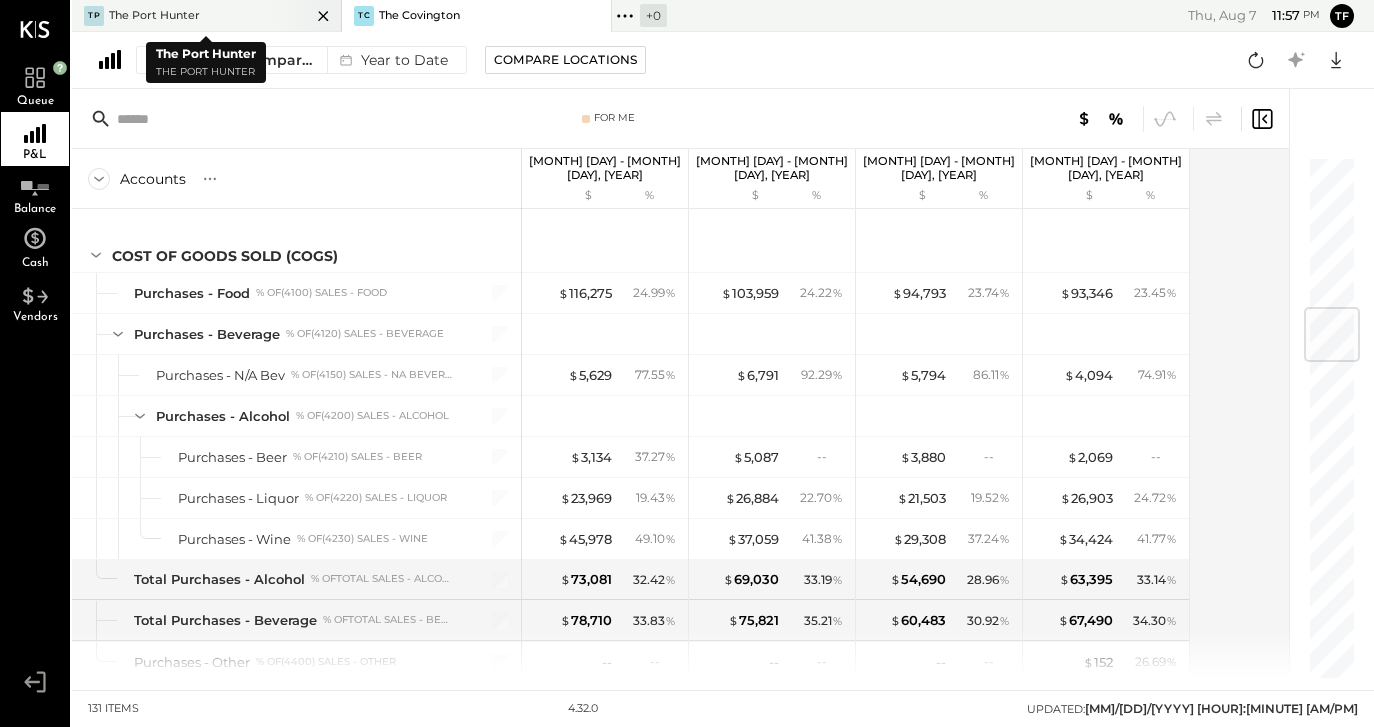 click on "TP [PERSON]" at bounding box center [191, 16] 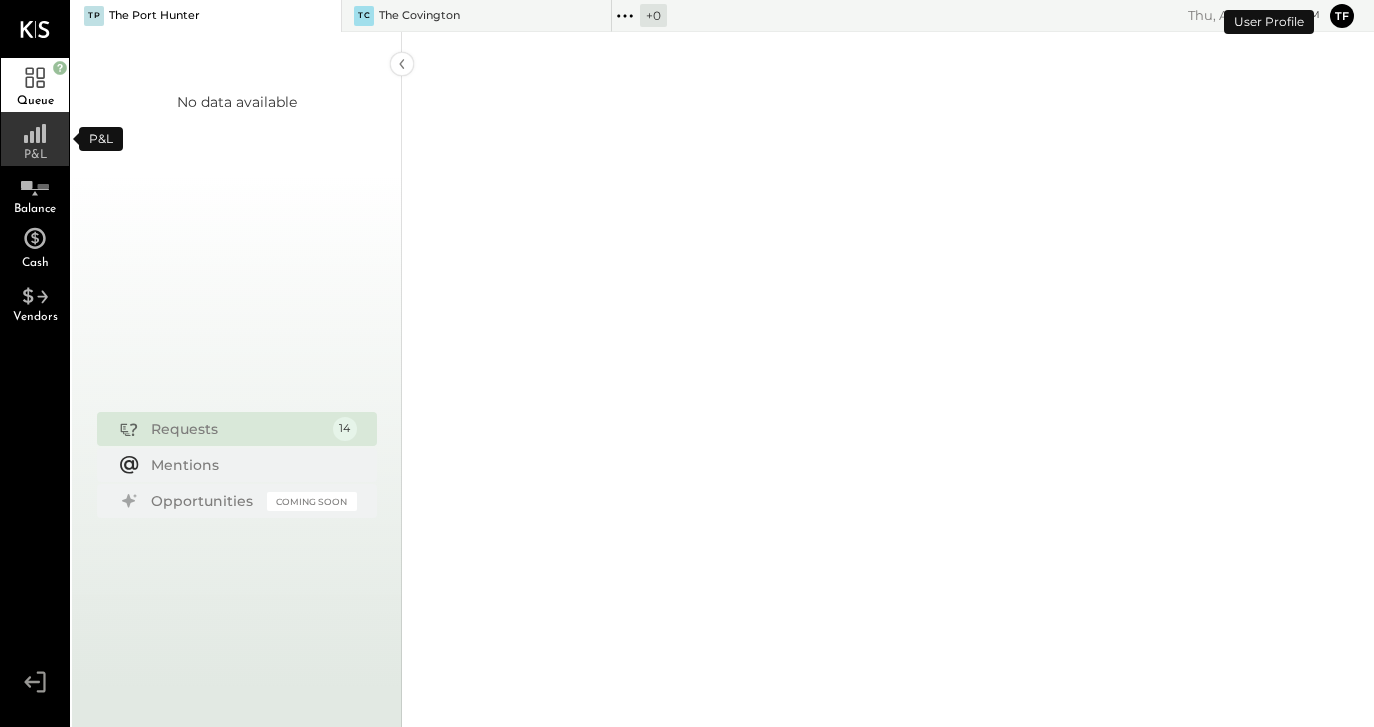 click on "P&L" at bounding box center [35, 139] 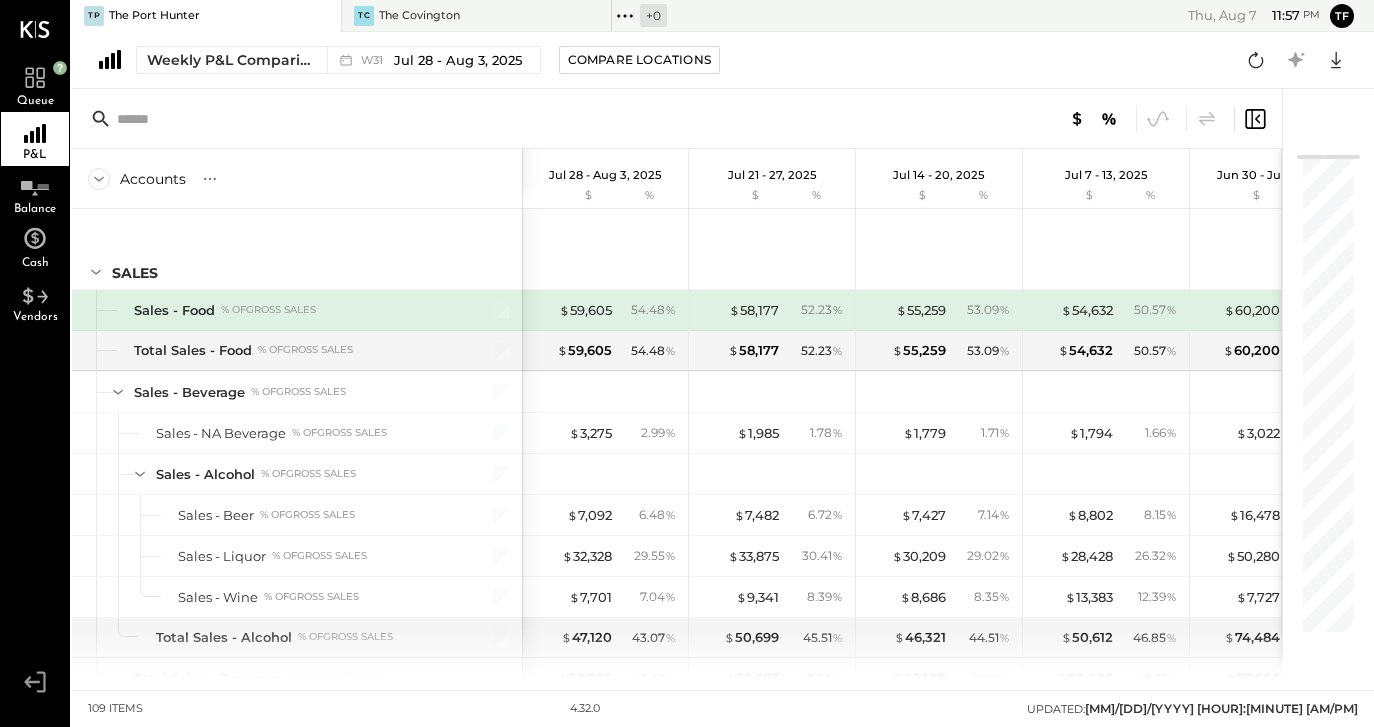 click 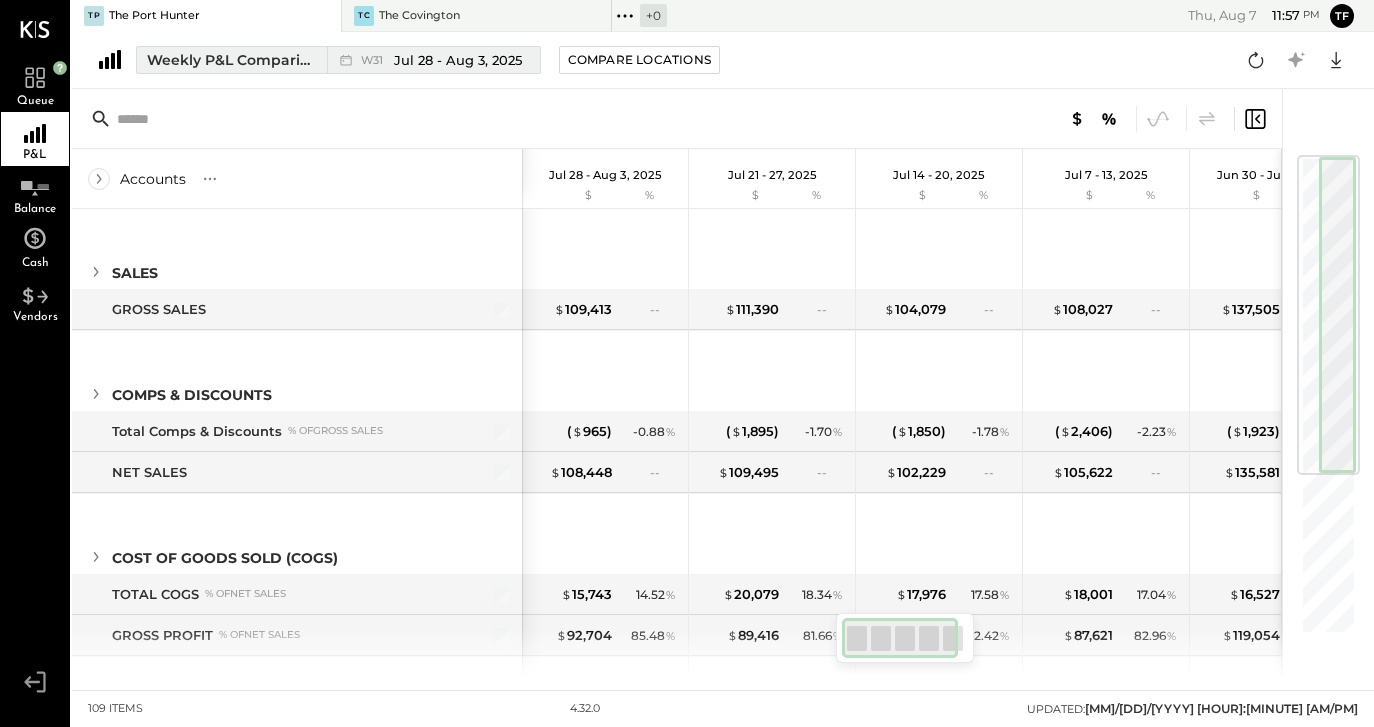 click on "Weekly P&L Comparison" at bounding box center [231, 60] 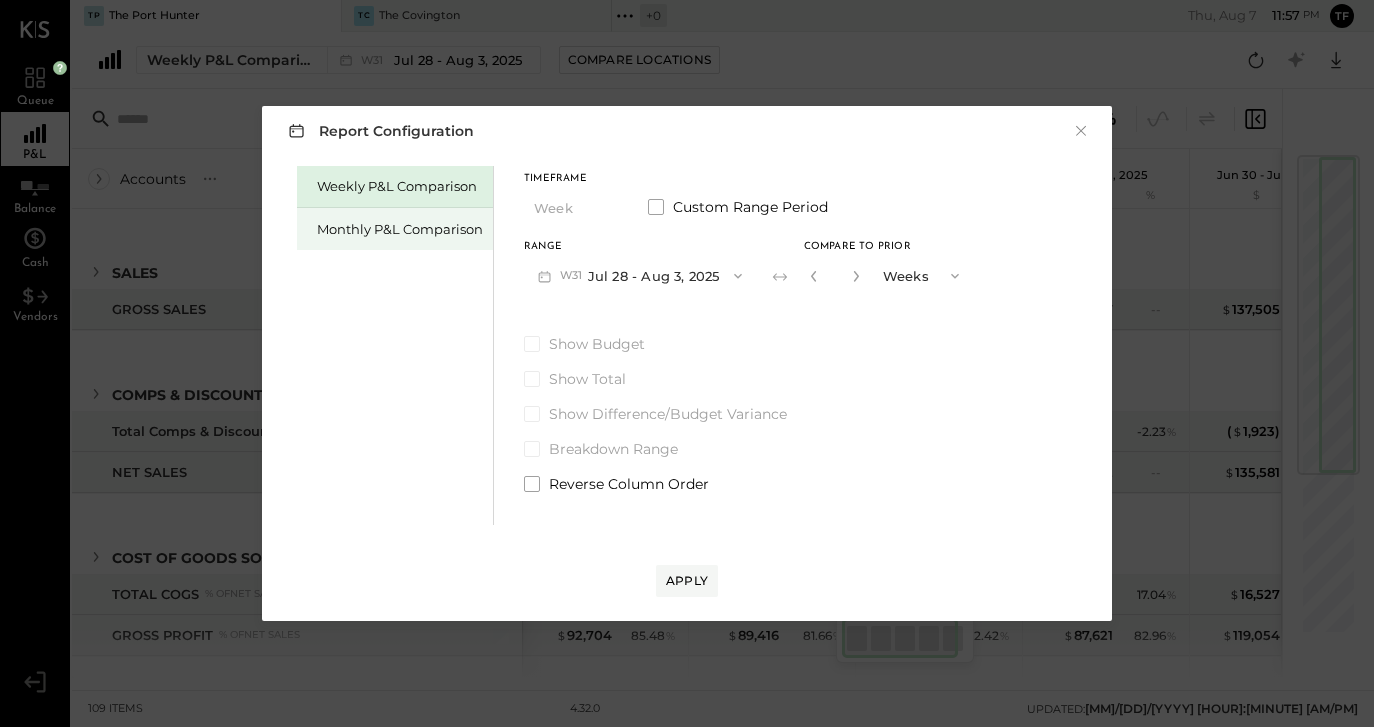 click on "Monthly P&L Comparison" at bounding box center [400, 229] 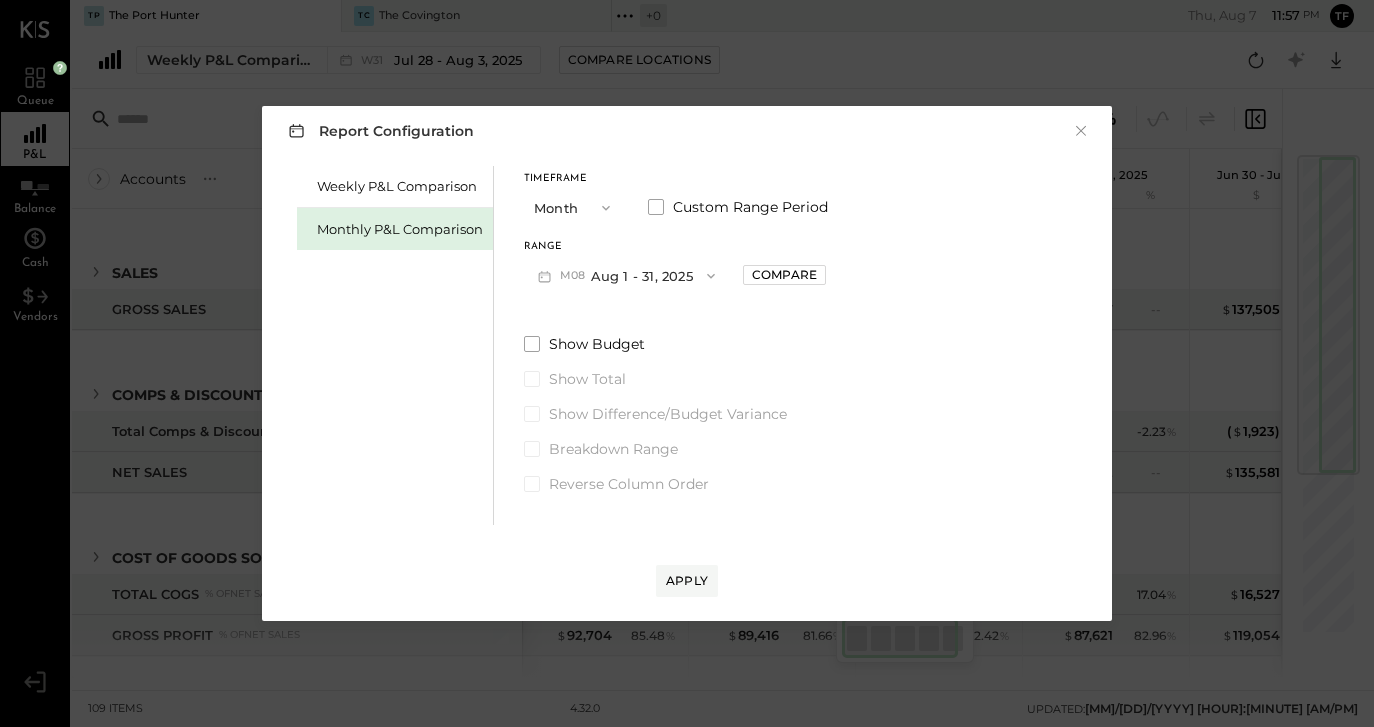 click at bounding box center [601, 208] 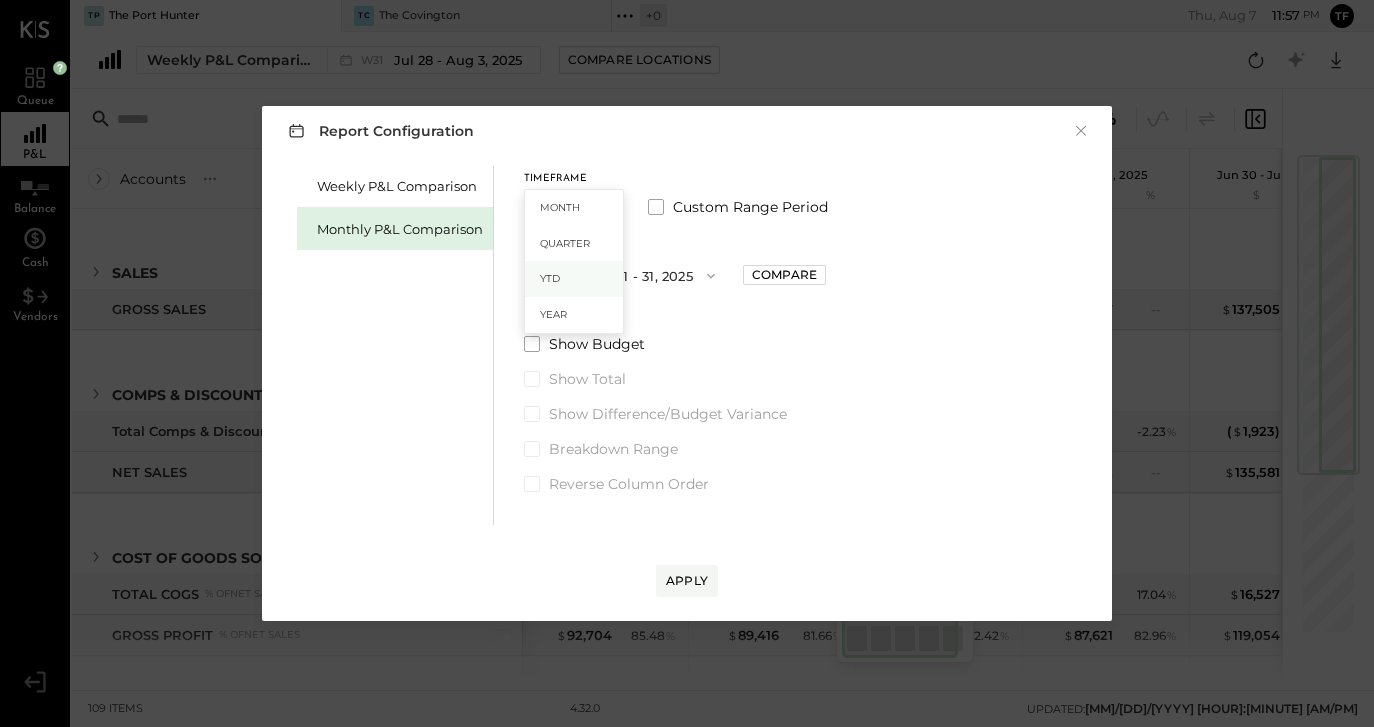 click on "YTD" at bounding box center [574, 279] 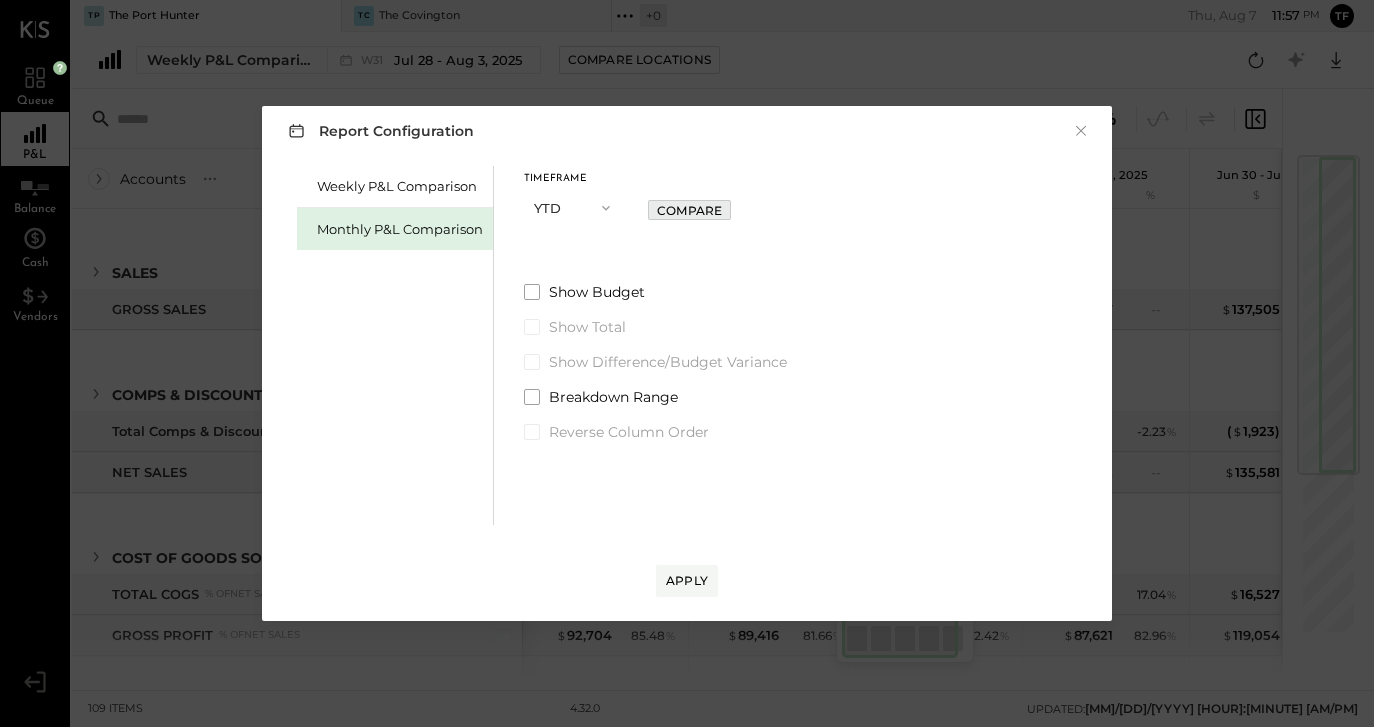 click on "Compare" at bounding box center (689, 210) 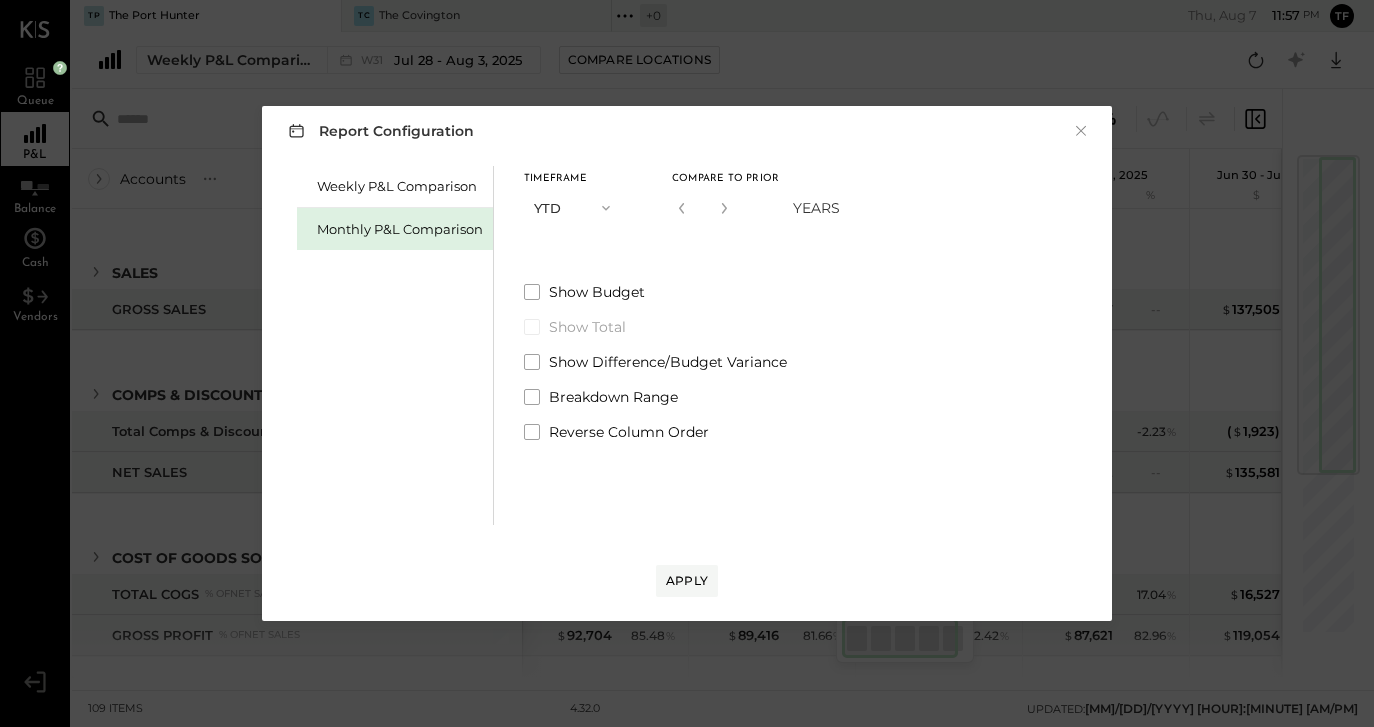 click on "*" at bounding box center (725, 207) 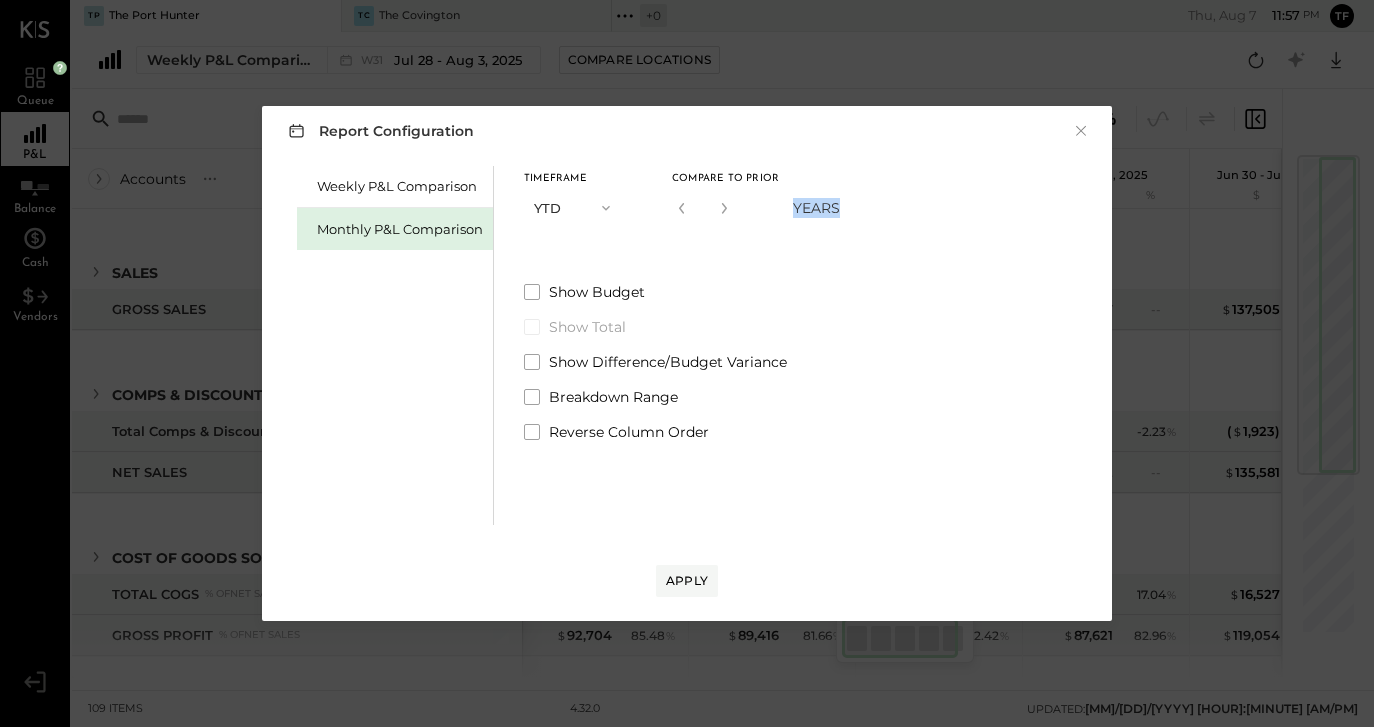 click on "*" at bounding box center [725, 207] 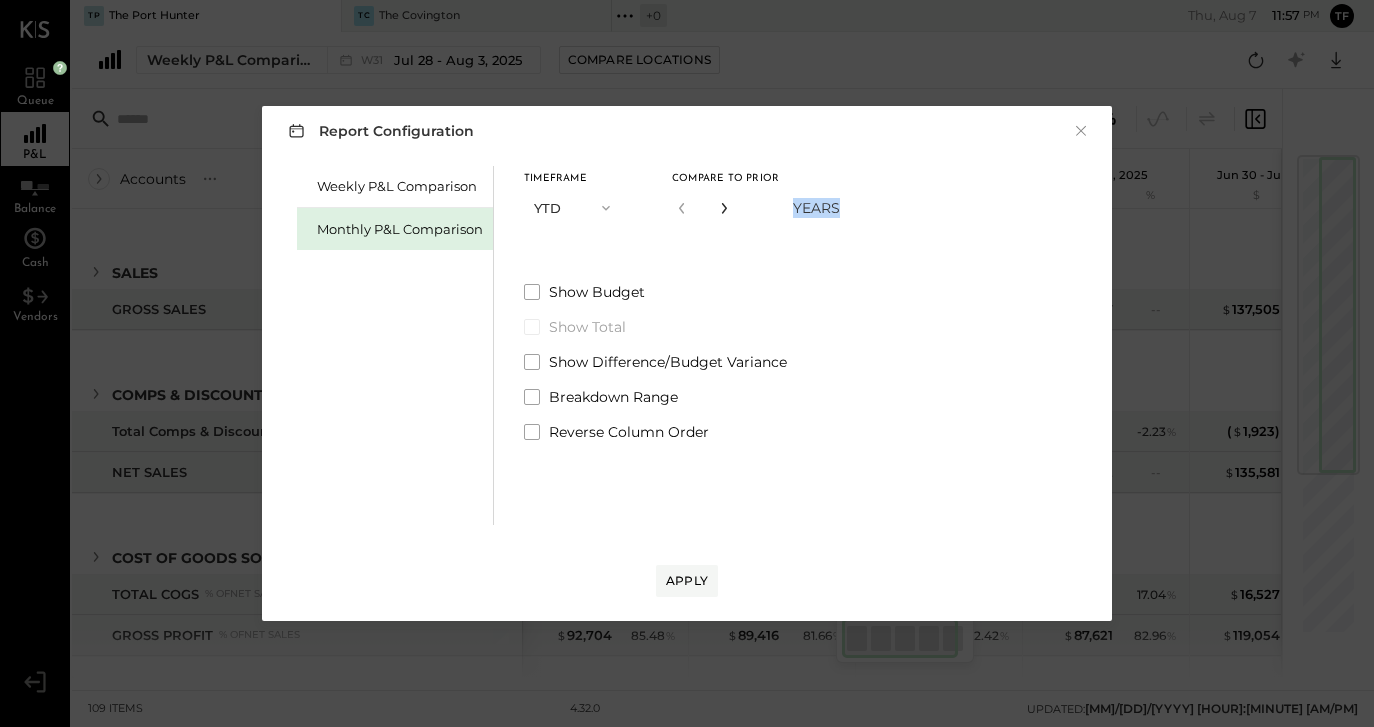 click 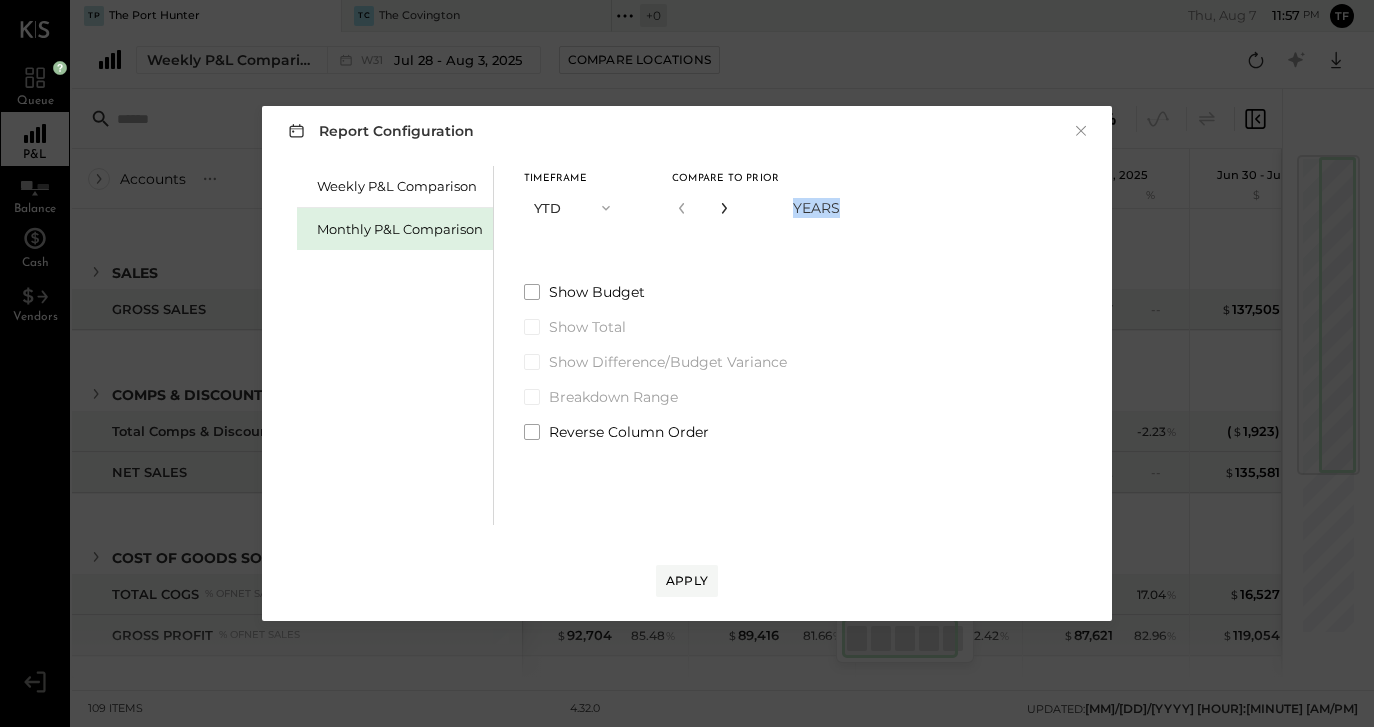 click 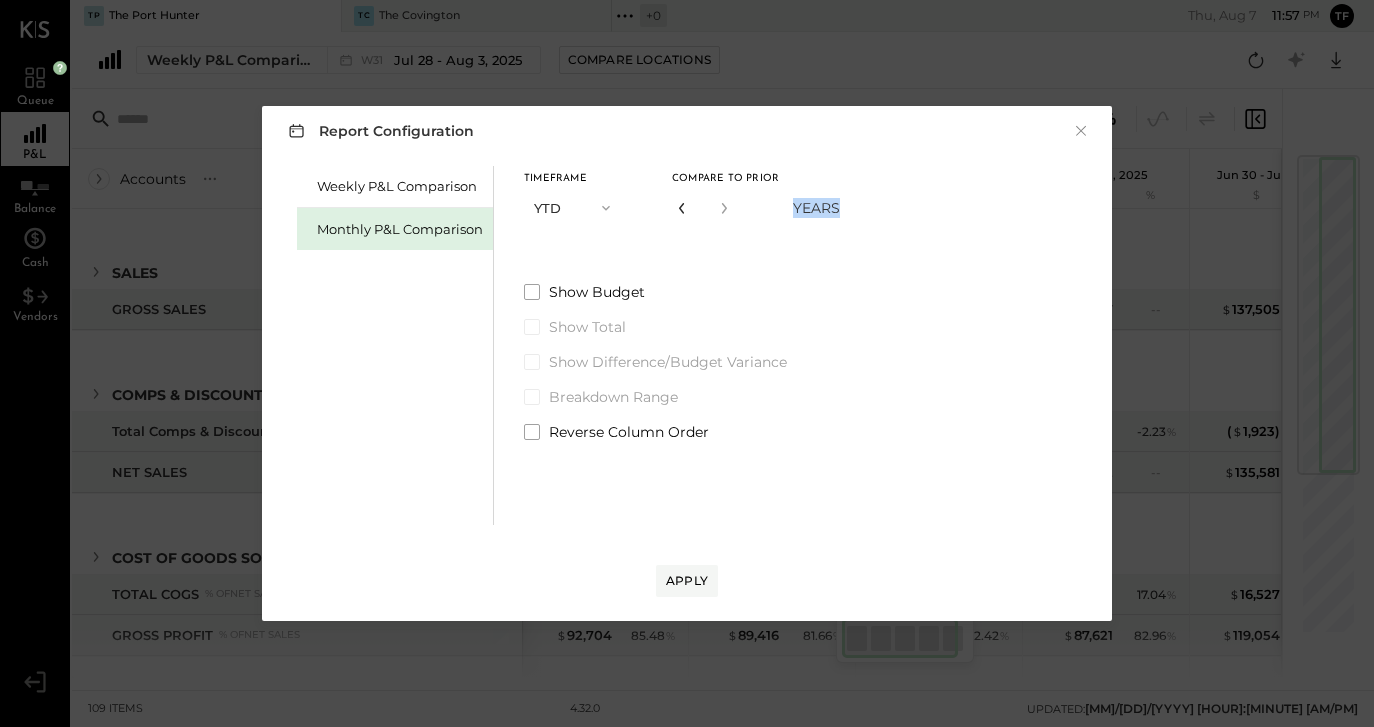 click 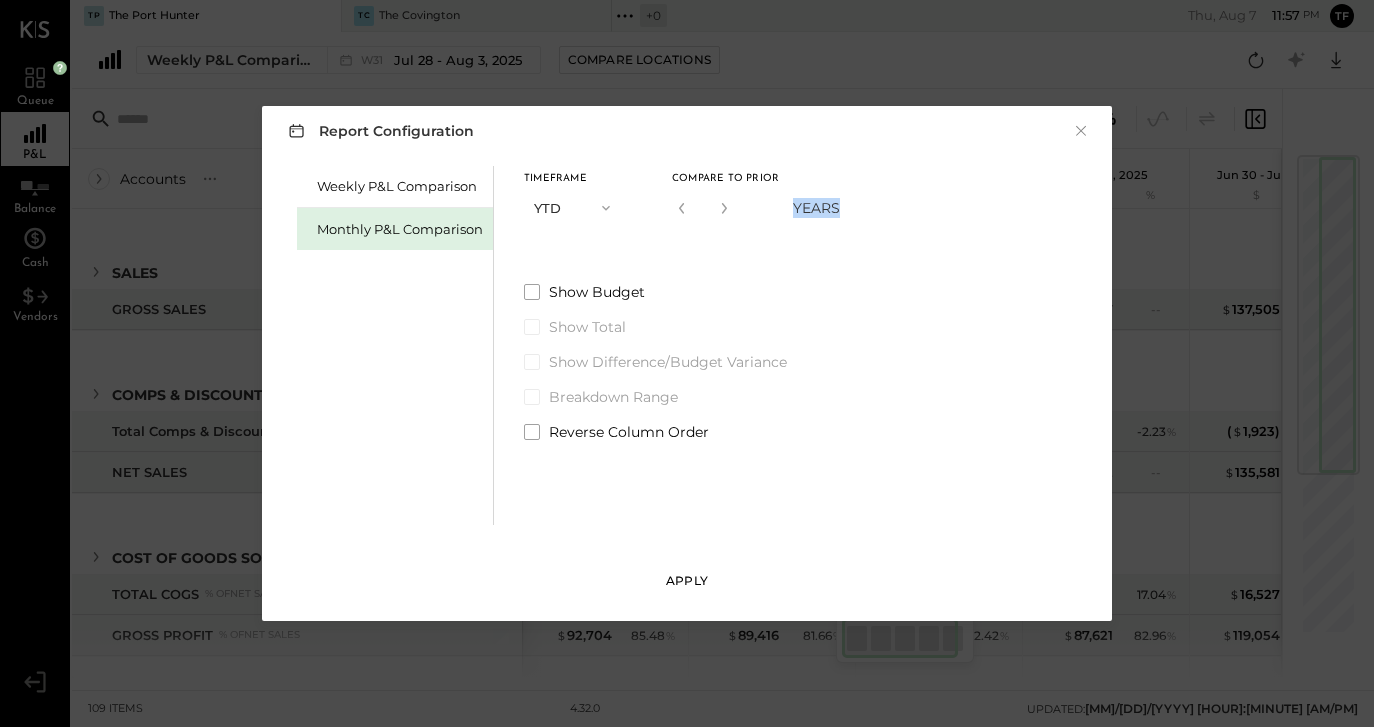 click on "Apply" at bounding box center [687, 580] 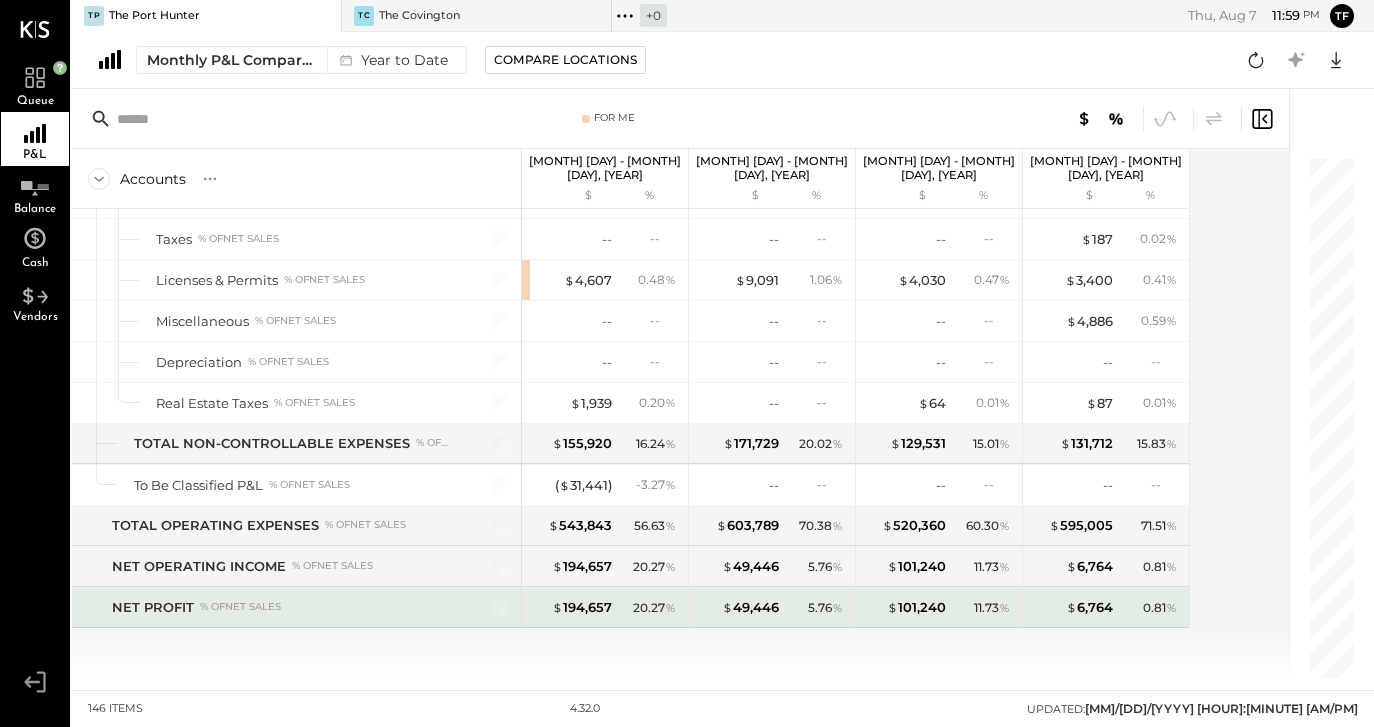 scroll, scrollTop: 5509, scrollLeft: 0, axis: vertical 